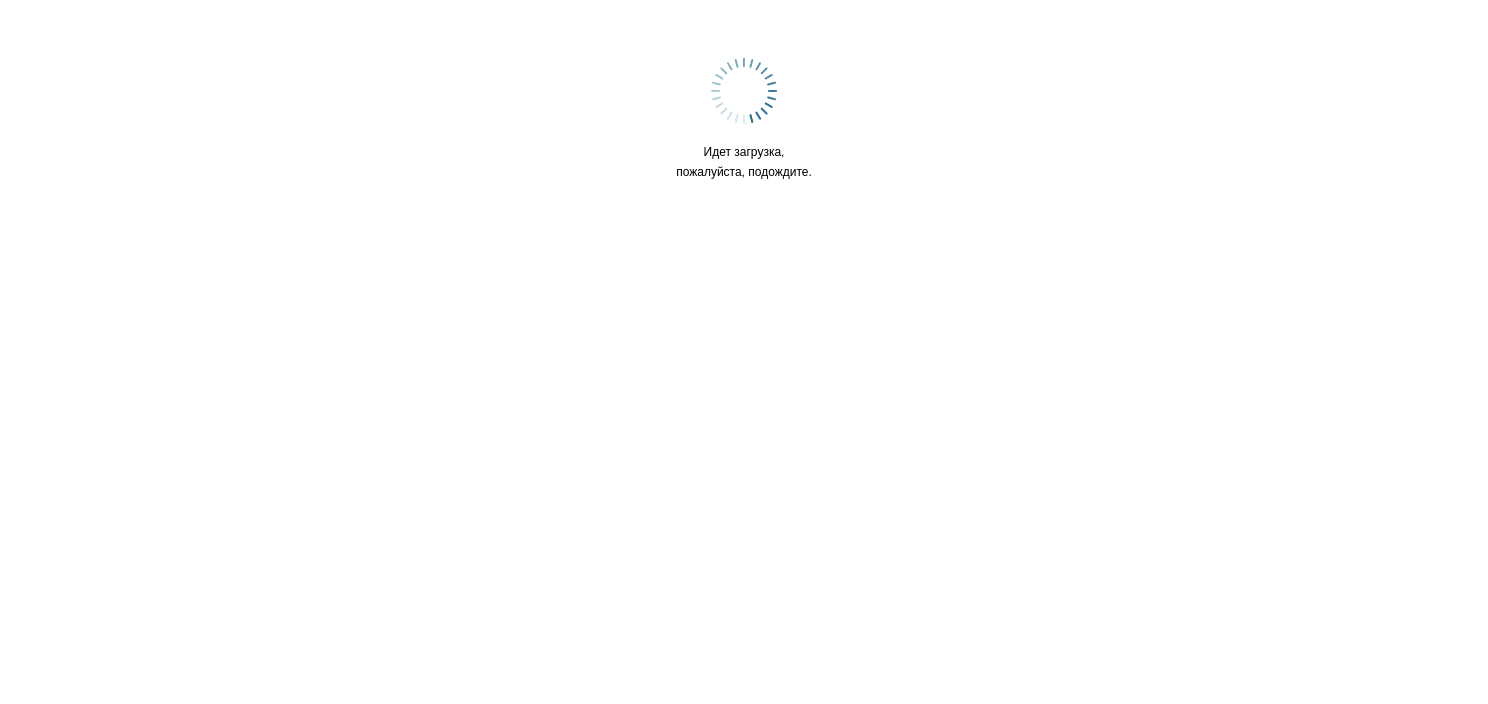 scroll, scrollTop: 0, scrollLeft: 0, axis: both 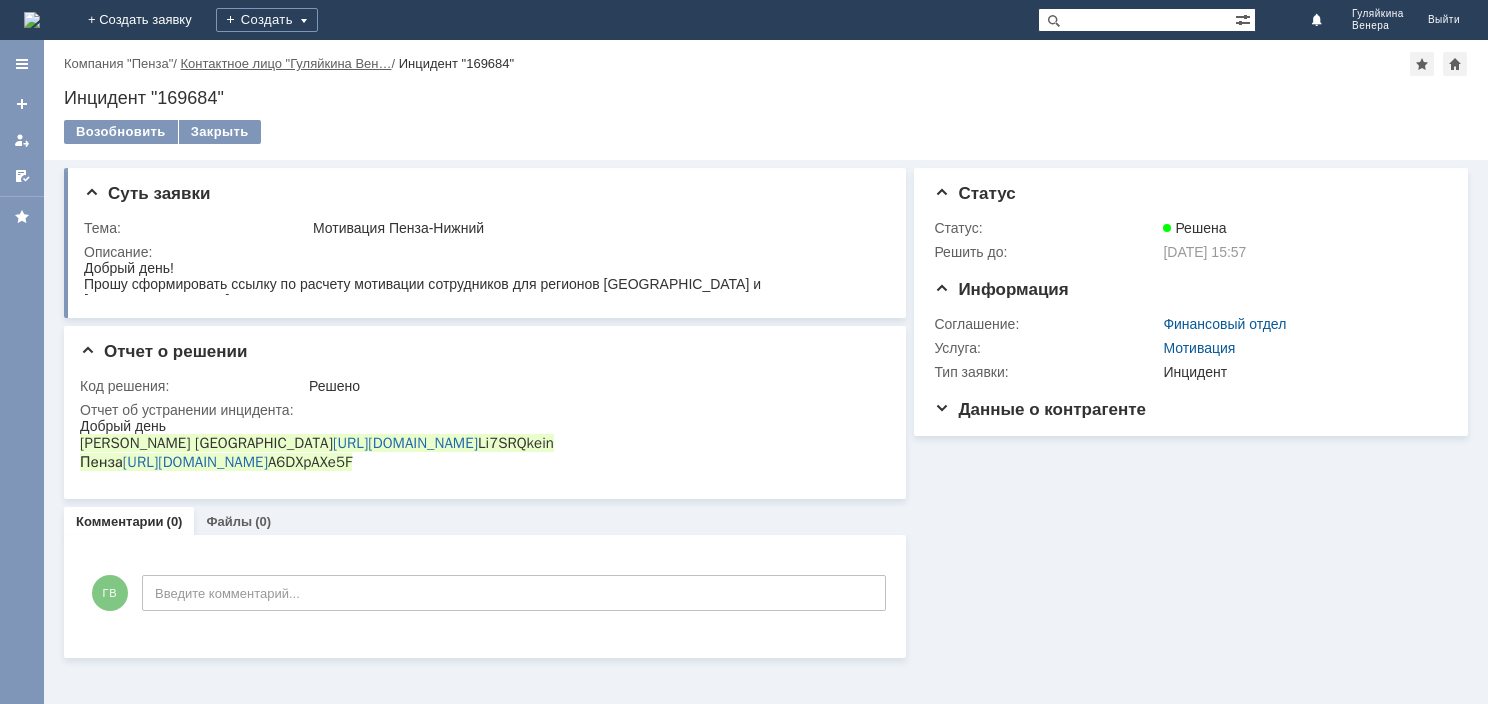 click on "Контактное лицо "Гуляйкина Вен…" at bounding box center [286, 63] 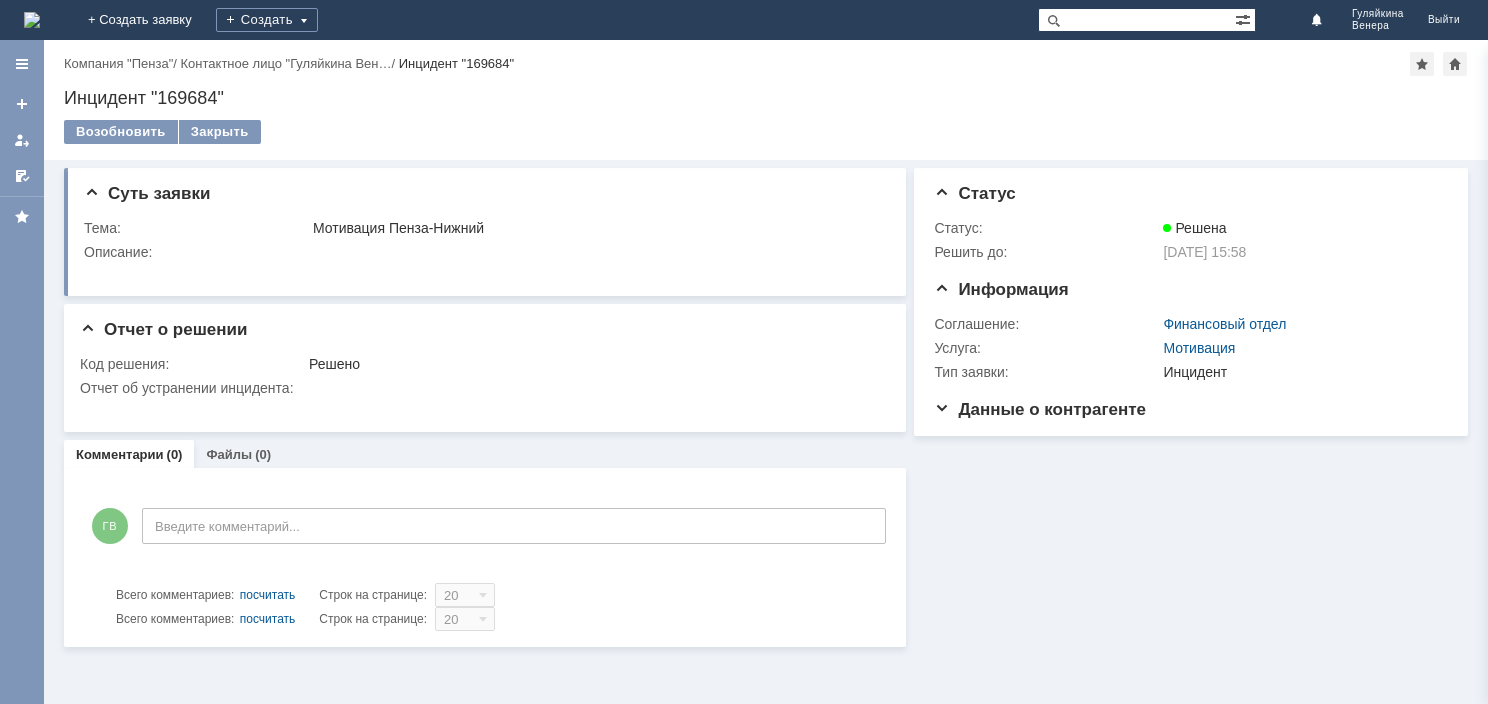 scroll, scrollTop: 0, scrollLeft: 0, axis: both 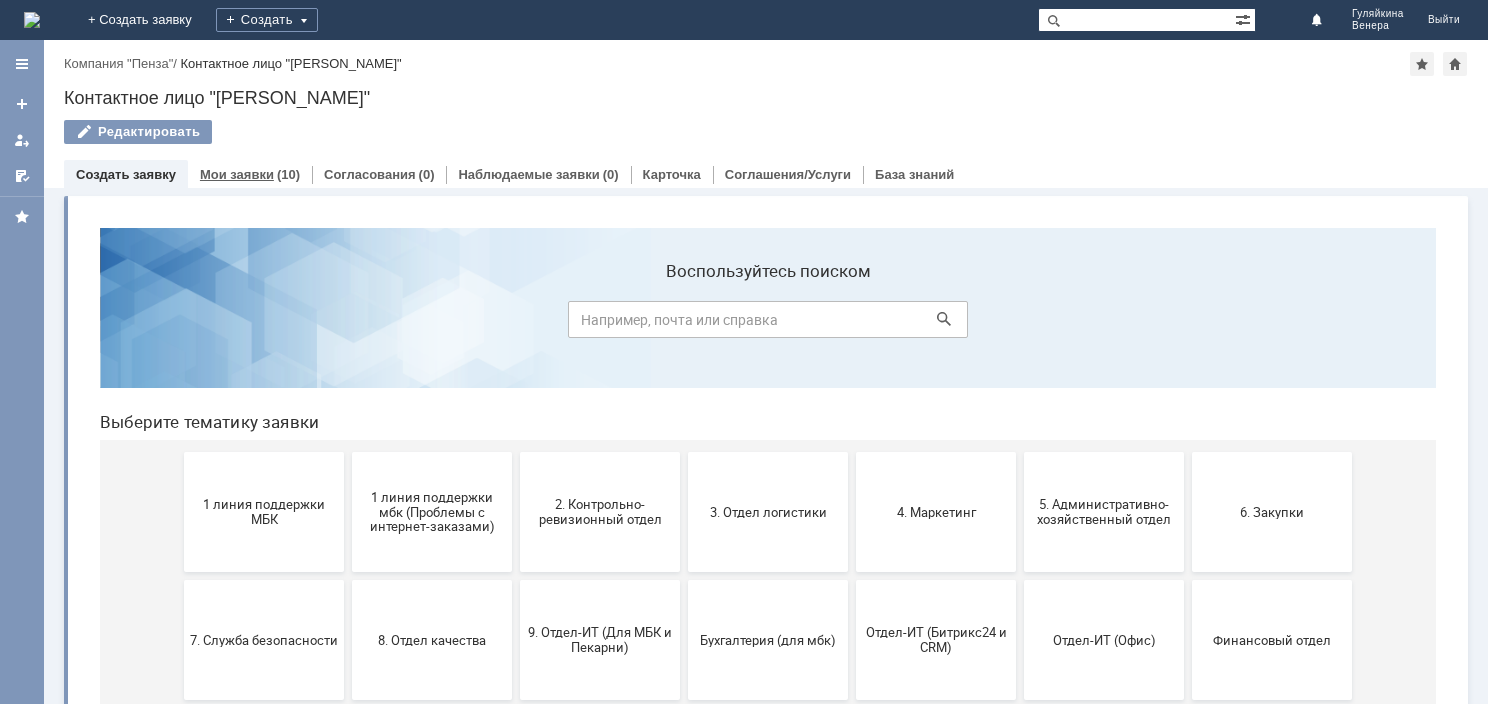 click on "Мои заявки (10)" at bounding box center (250, 174) 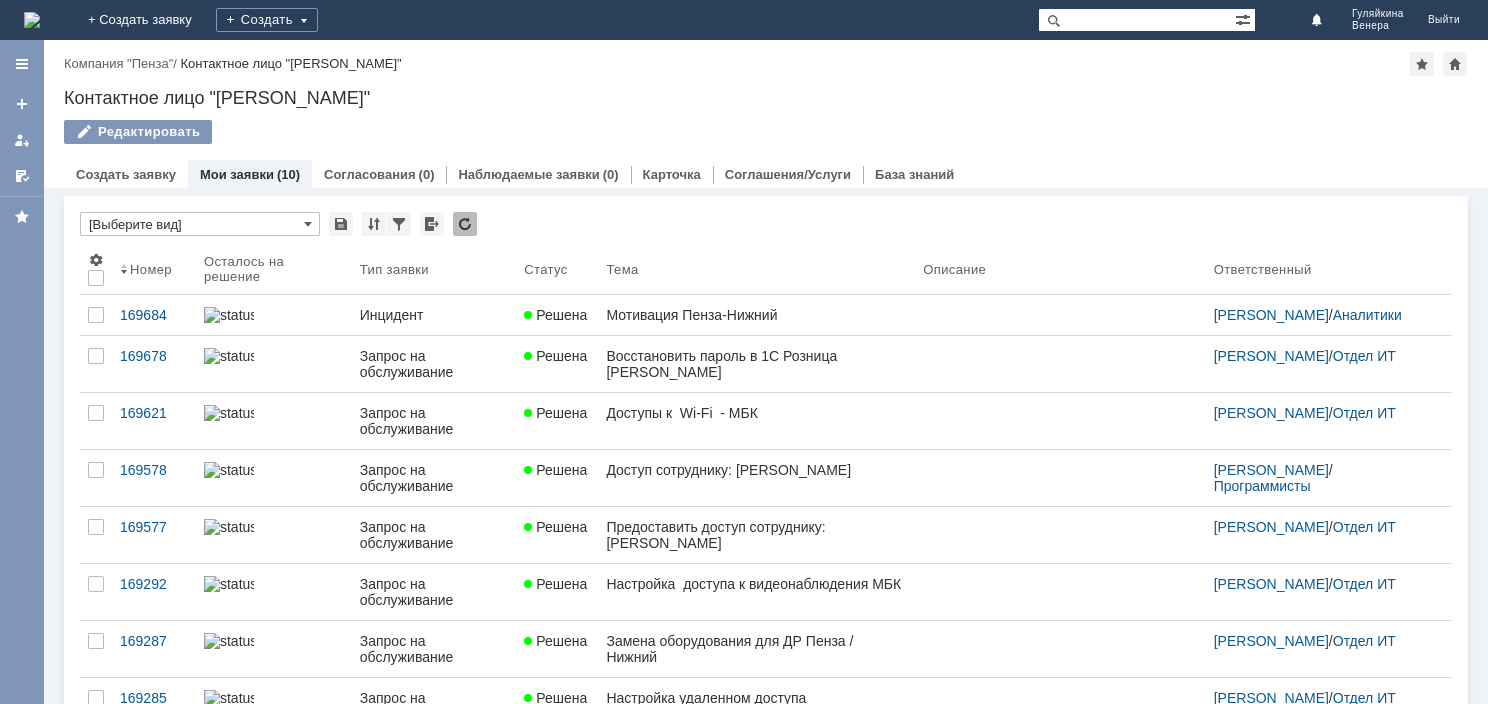 scroll, scrollTop: 0, scrollLeft: 0, axis: both 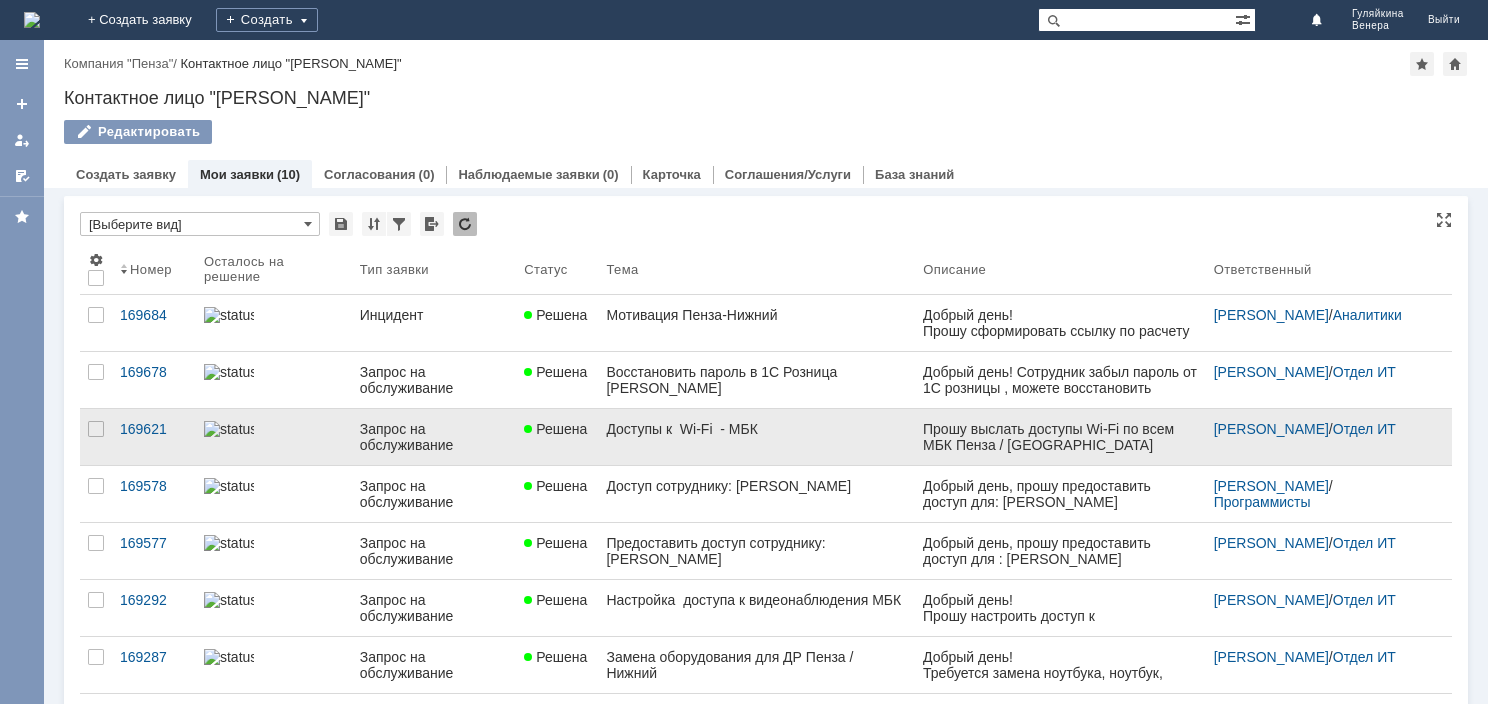 click on "Доступы к  Wi-Fi  - МБК" at bounding box center (756, 429) 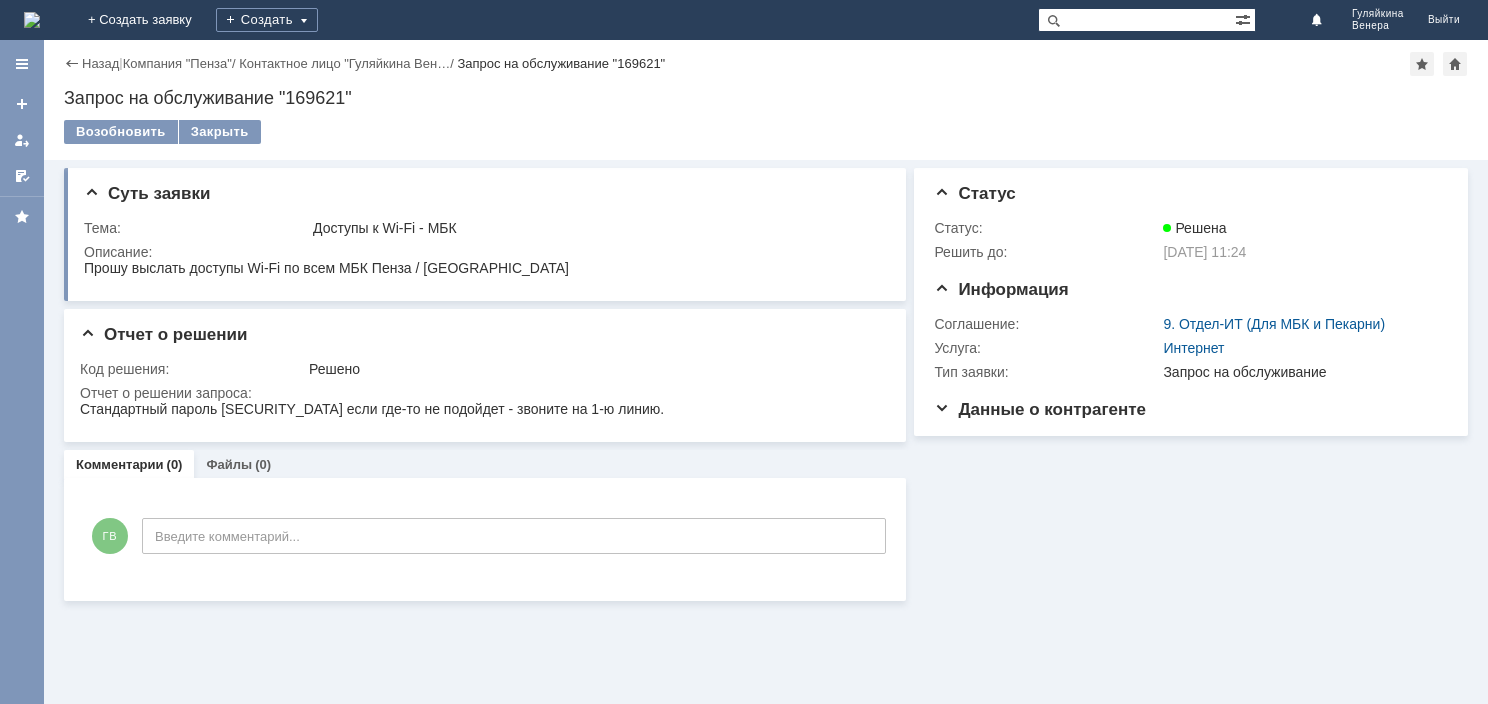 scroll, scrollTop: 0, scrollLeft: 0, axis: both 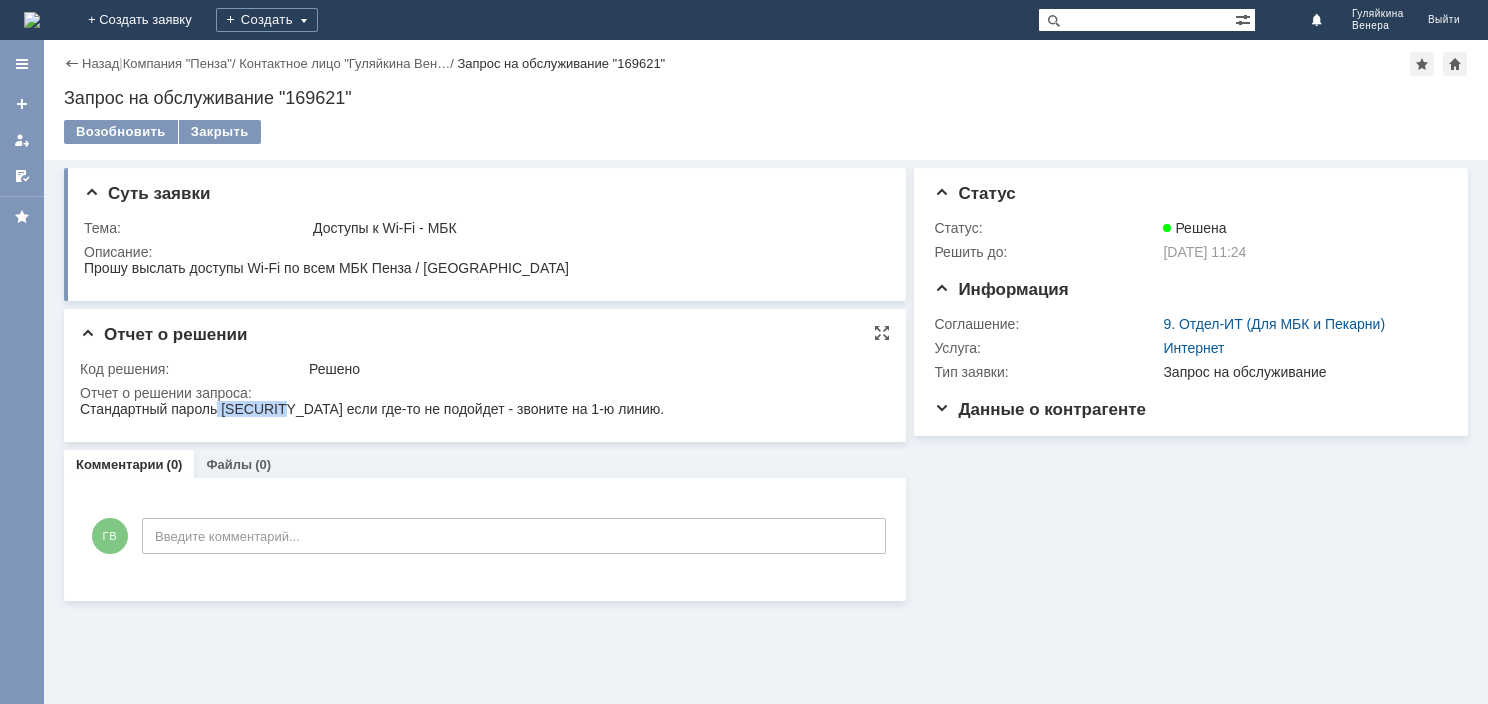 drag, startPoint x: 218, startPoint y: 414, endPoint x: 288, endPoint y: 402, distance: 71.021126 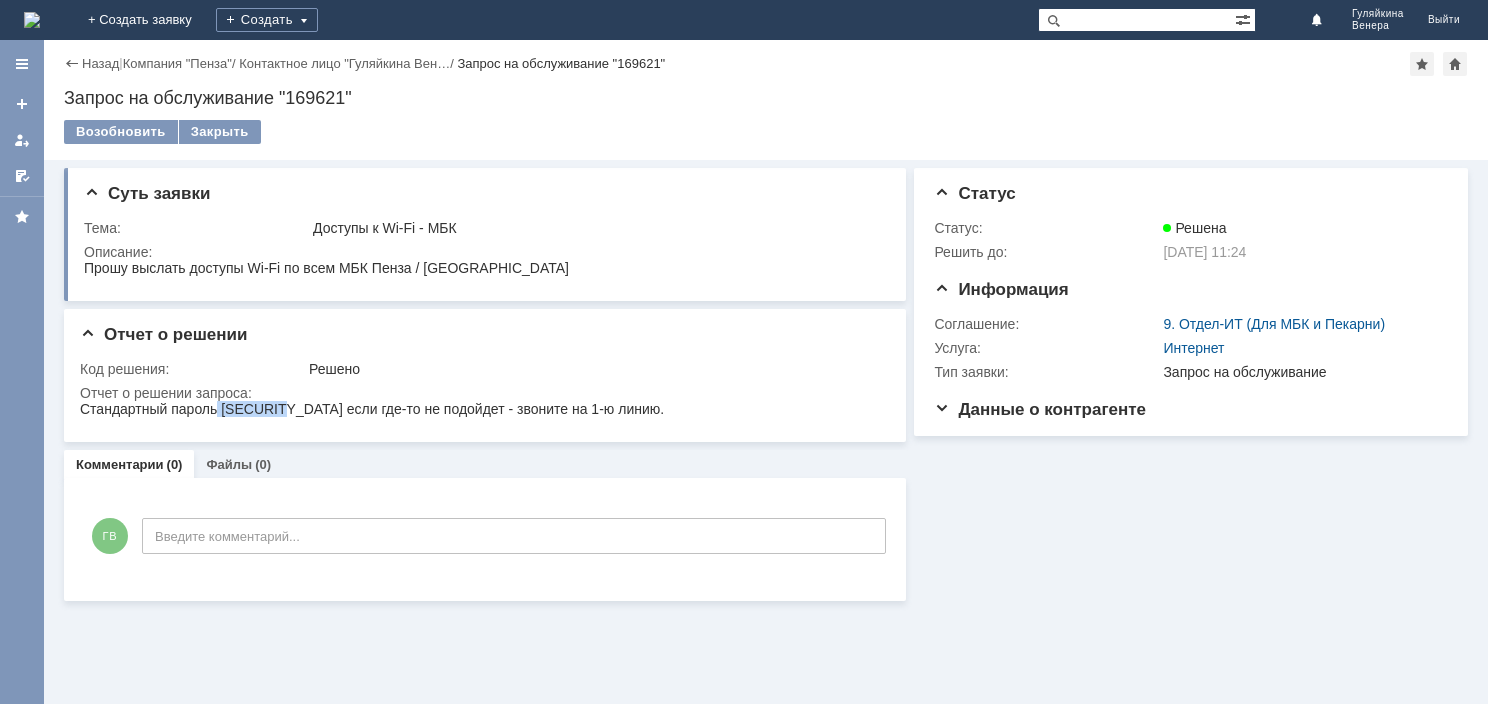 copy on "Sm01ensK" 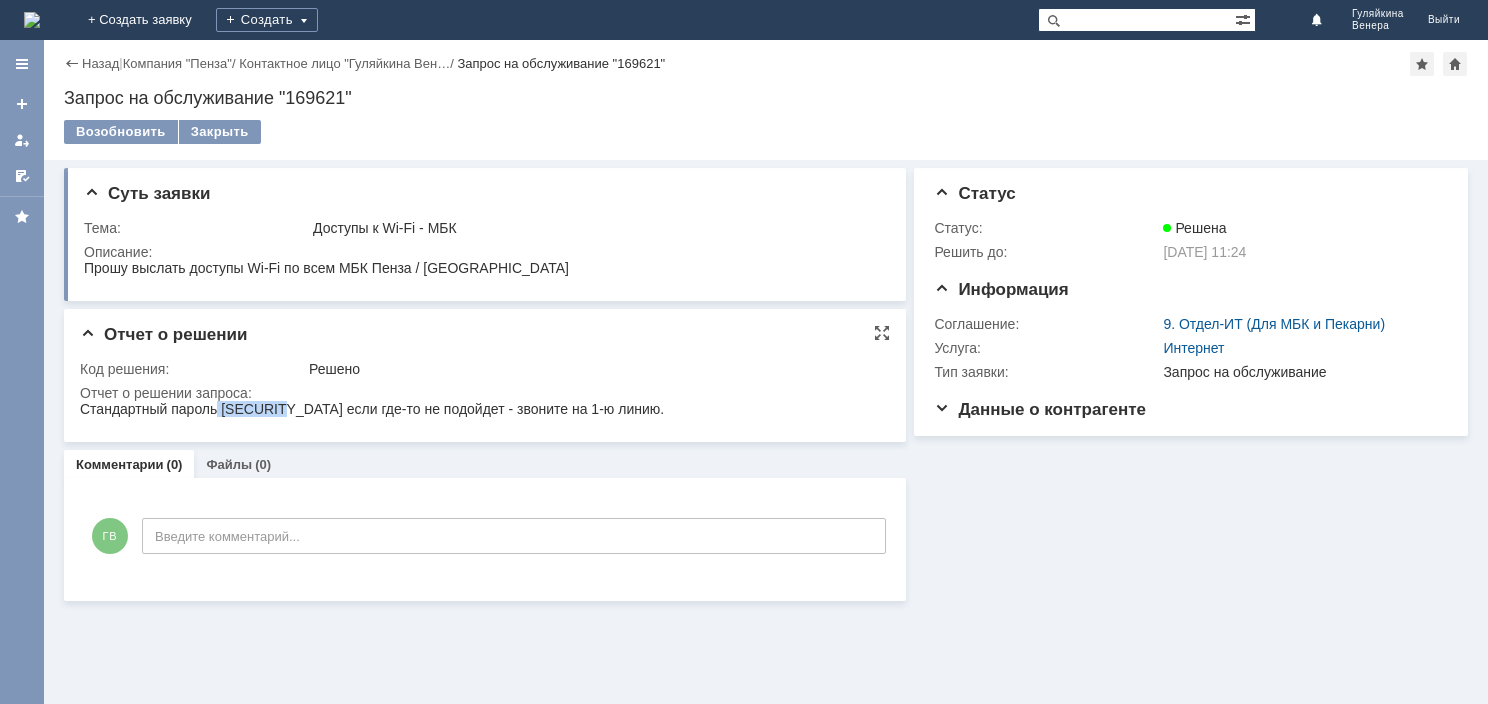 click on "Стандартный пароль [SECURITY_DATA] если где-то не подойдет - звоните на 1-ю линию." at bounding box center (372, 409) 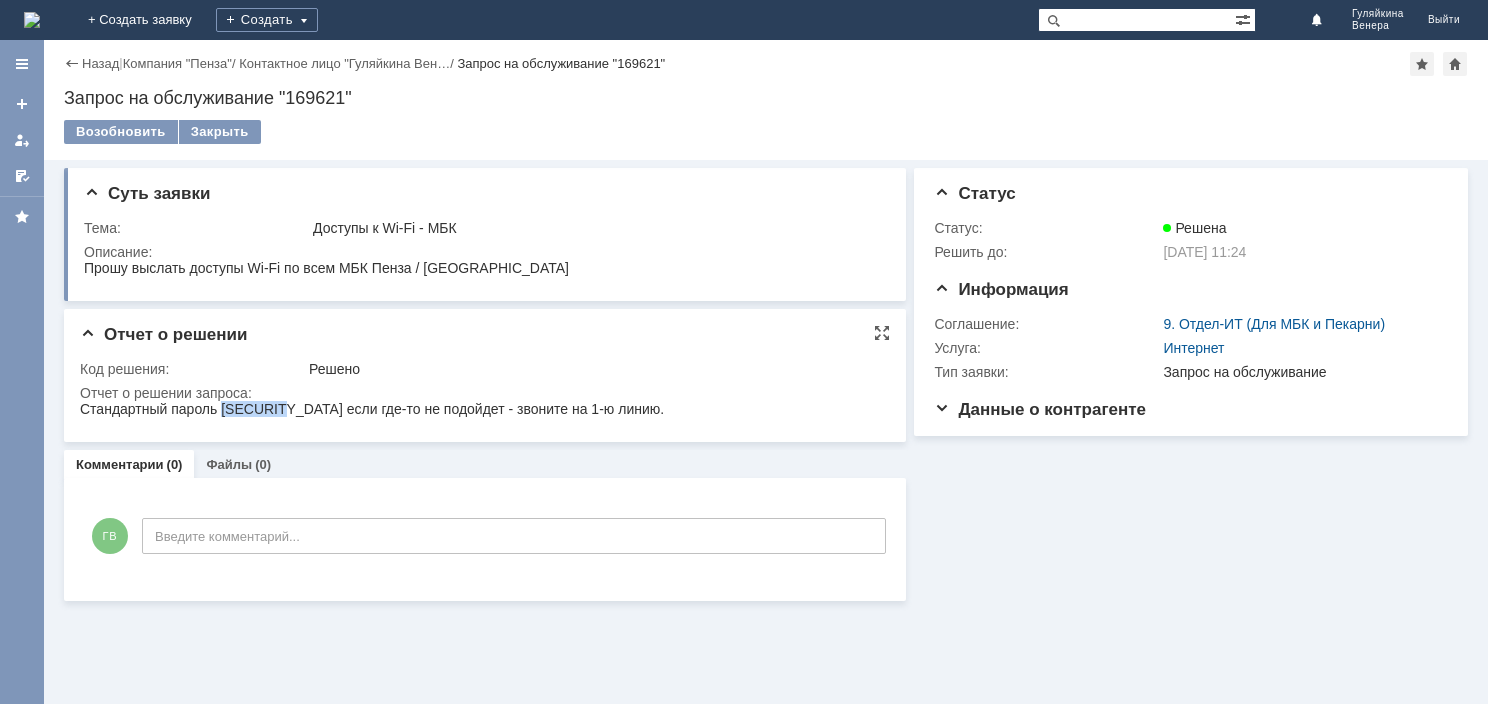 drag, startPoint x: 220, startPoint y: 411, endPoint x: 287, endPoint y: 407, distance: 67.11929 